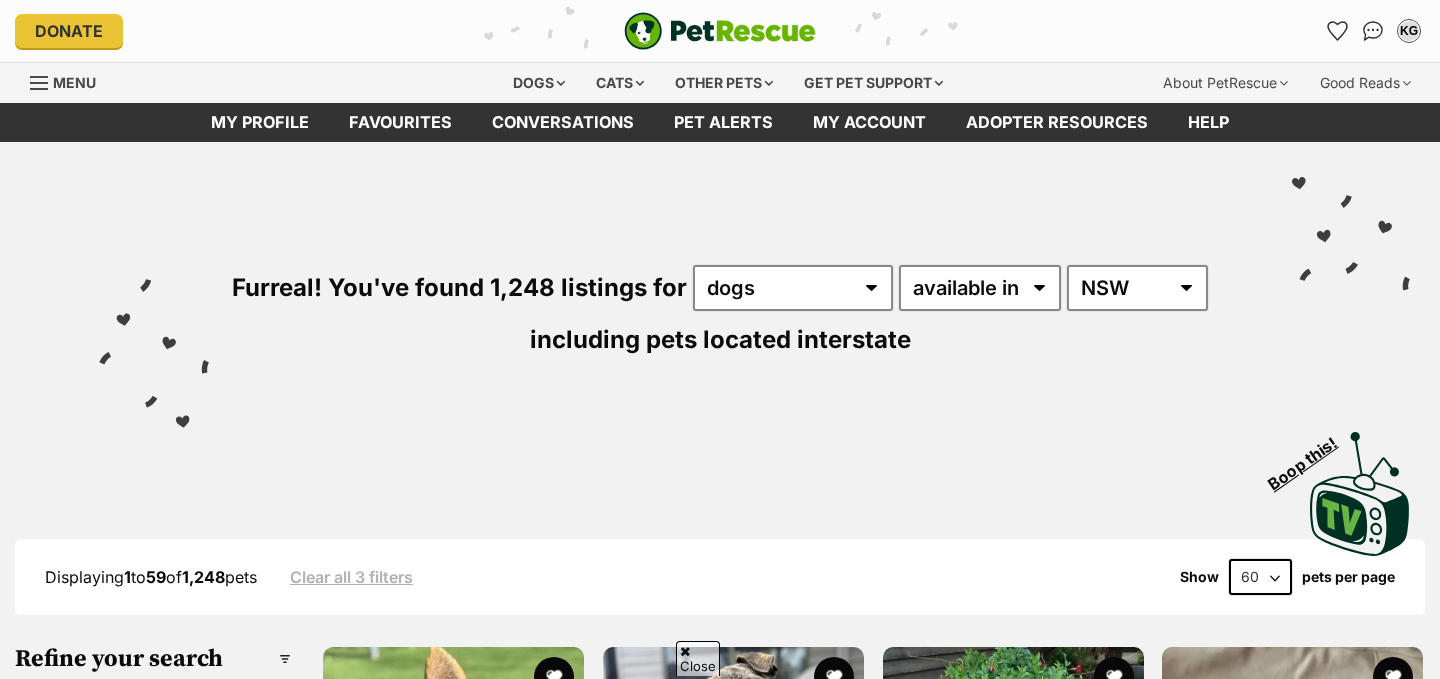 scroll, scrollTop: 1502, scrollLeft: 0, axis: vertical 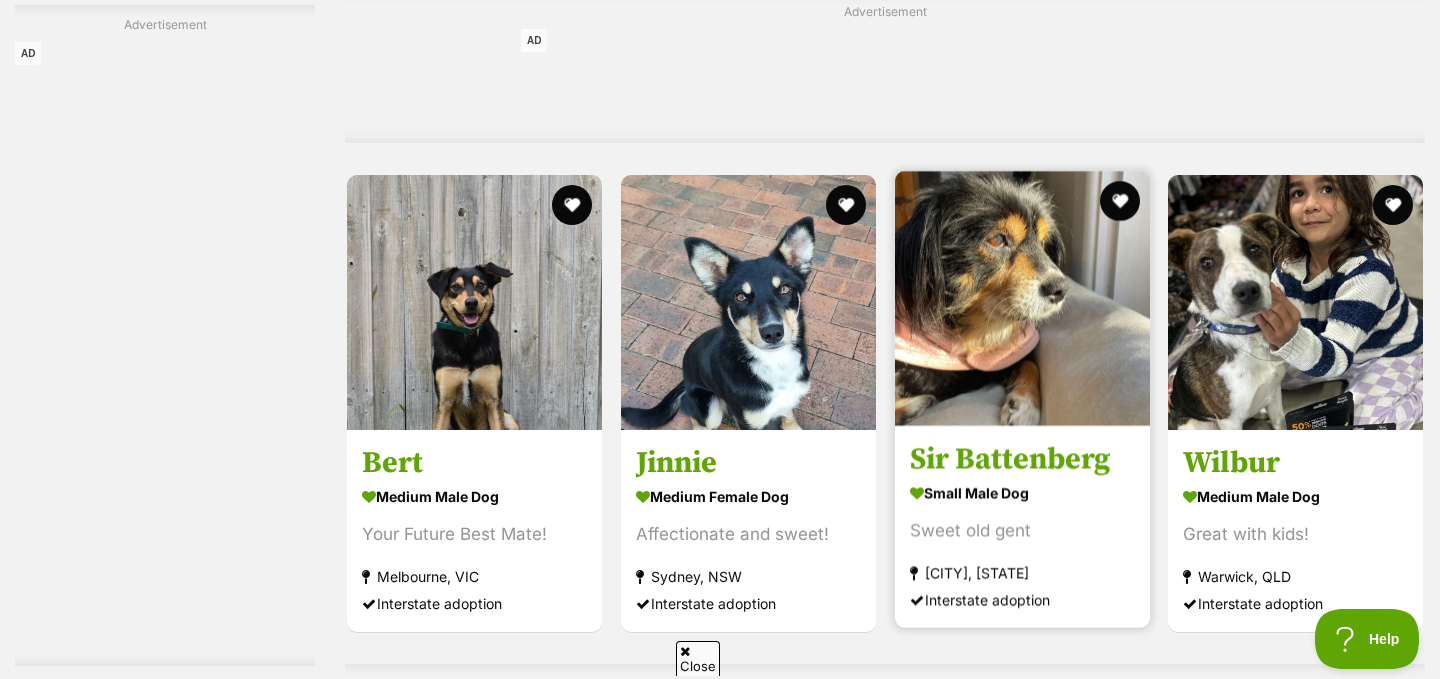 click at bounding box center (1022, 298) 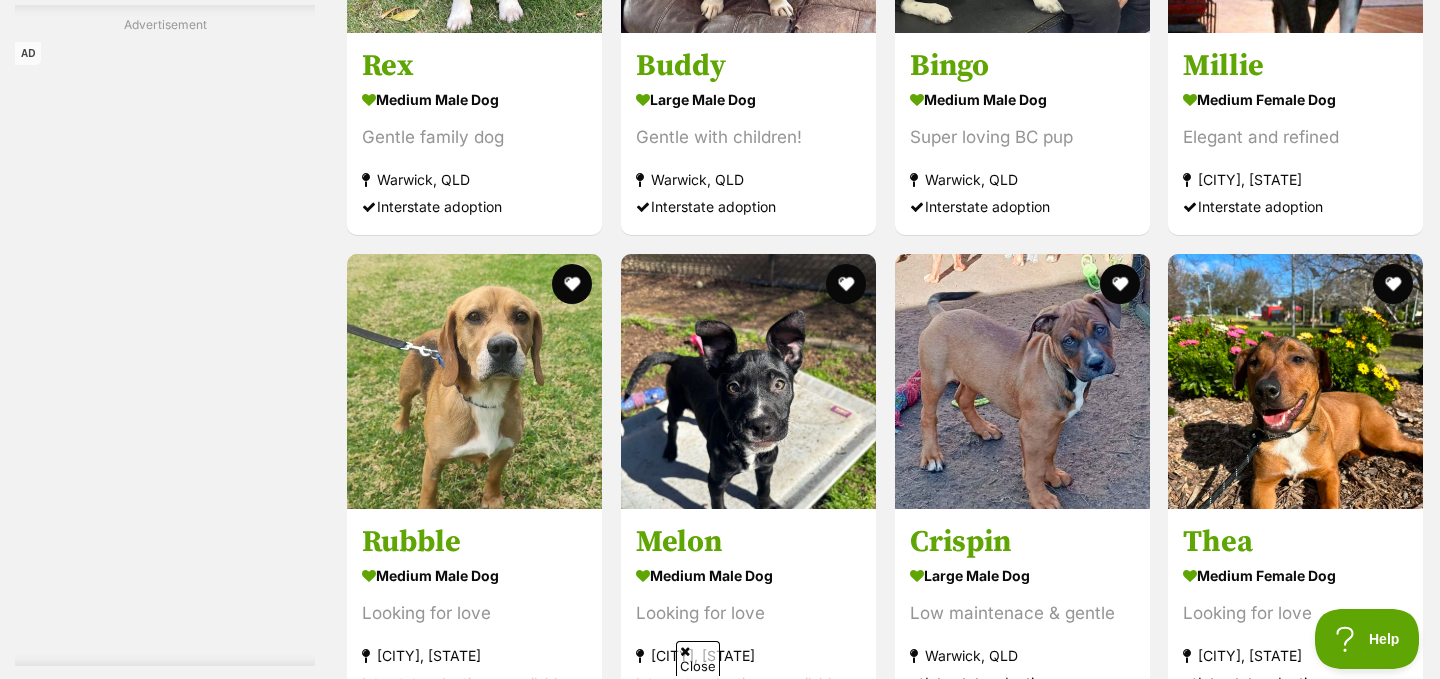 scroll, scrollTop: 7659, scrollLeft: 0, axis: vertical 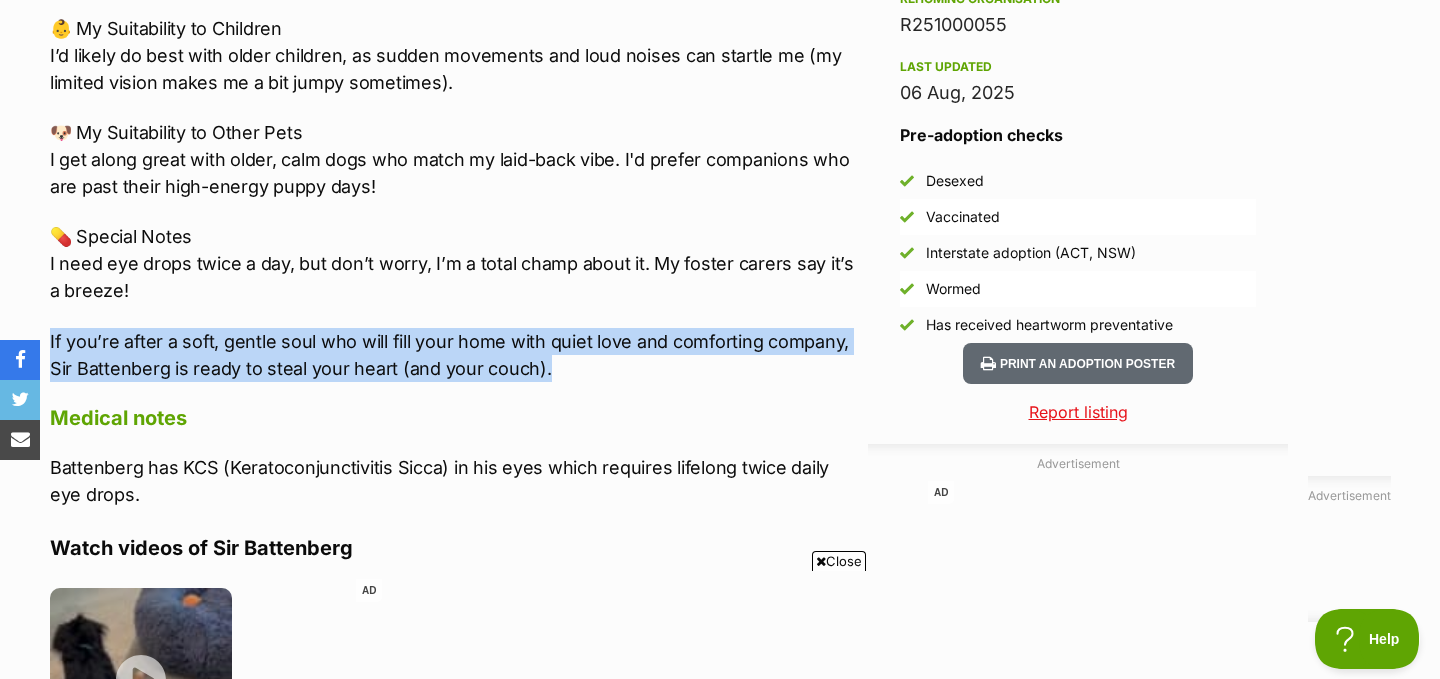 drag, startPoint x: 638, startPoint y: 301, endPoint x: 638, endPoint y: 367, distance: 66 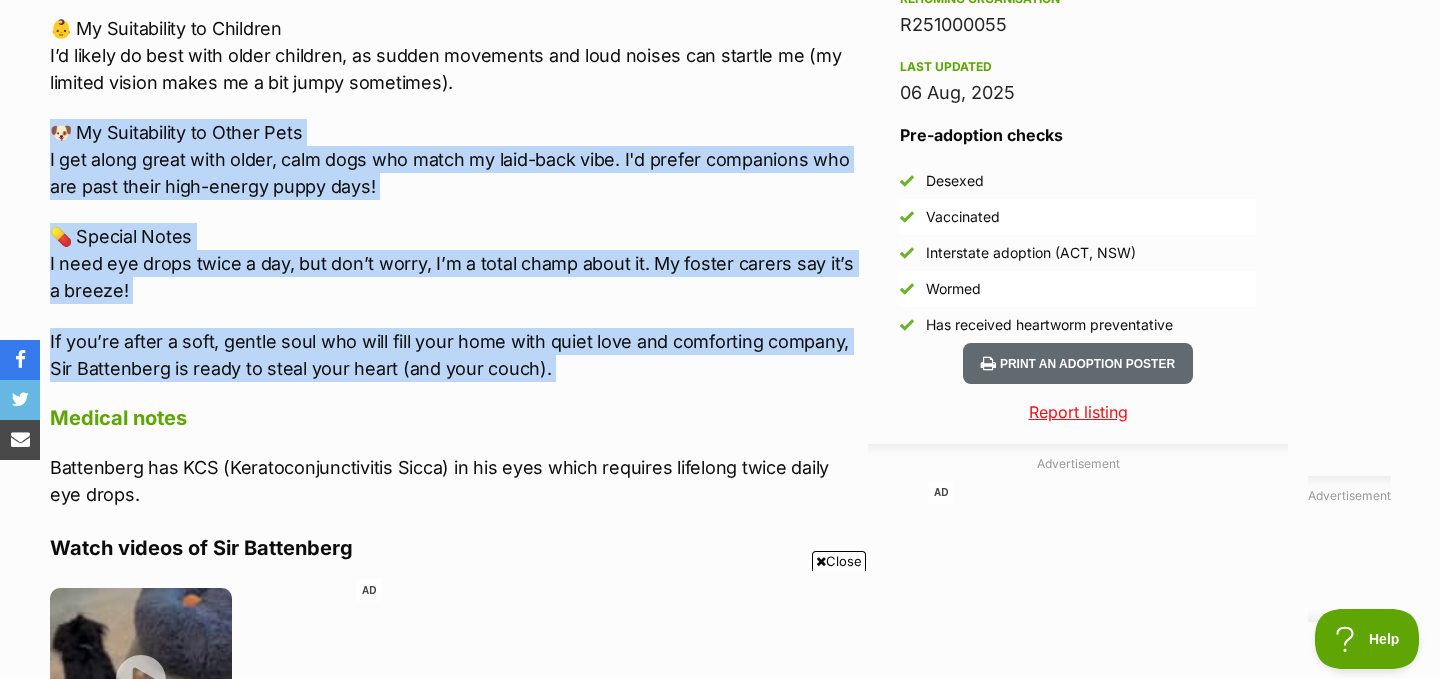 drag, startPoint x: 638, startPoint y: 367, endPoint x: 750, endPoint y: 79, distance: 309.01132 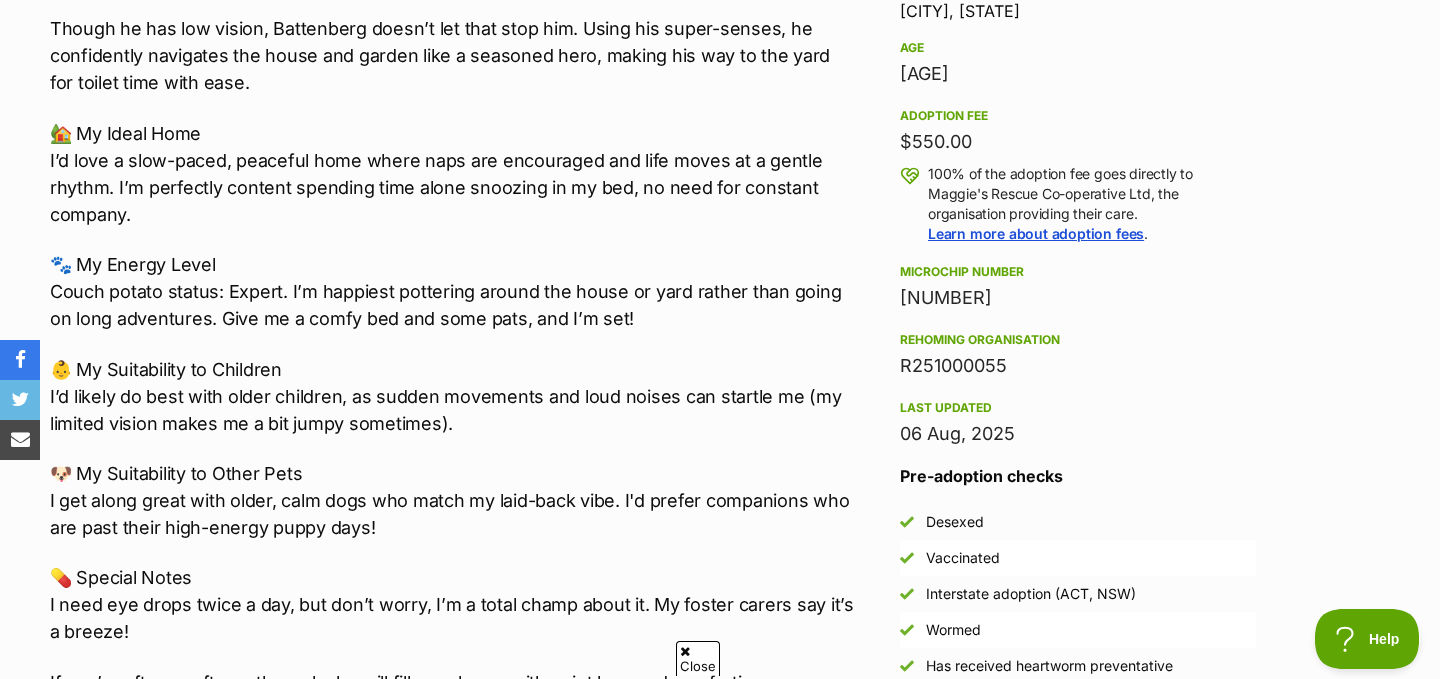 scroll, scrollTop: 1364, scrollLeft: 0, axis: vertical 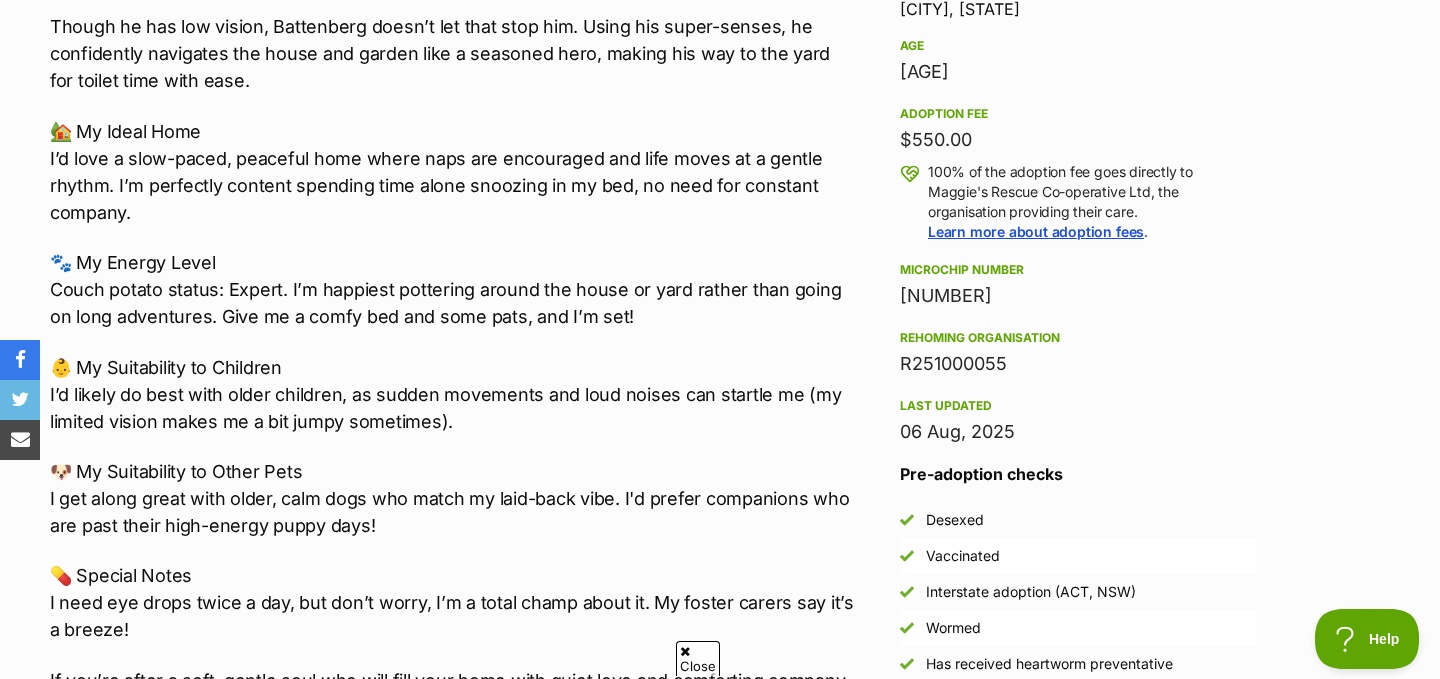 click on "Though he has low vision, Battenberg doesn’t let that stop him. Using his super-senses, he confidently navigates the house and garden like a seasoned hero, making his way to the yard for toilet time with ease." at bounding box center [454, 53] 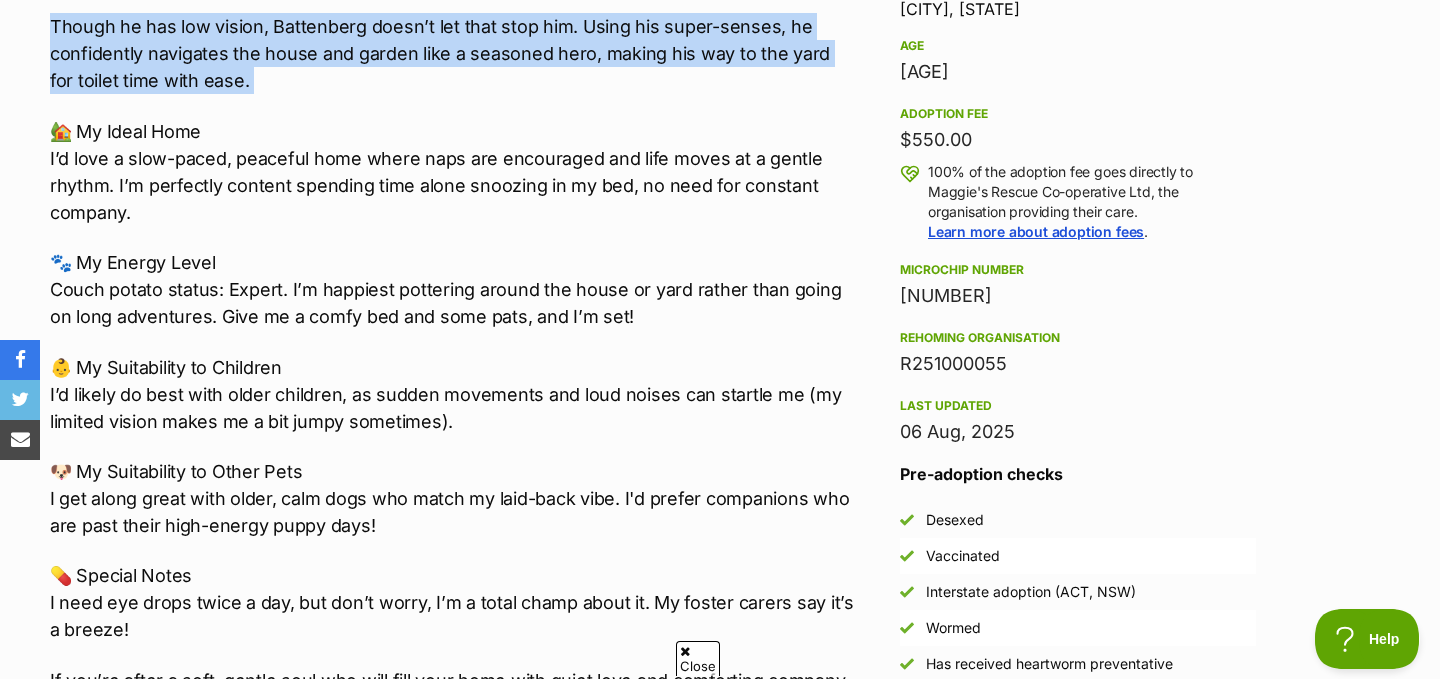 click on "Though he has low vision, Battenberg doesn’t let that stop him. Using his super-senses, he confidently navigates the house and garden like a seasoned hero, making his way to the yard for toilet time with ease." at bounding box center [454, 53] 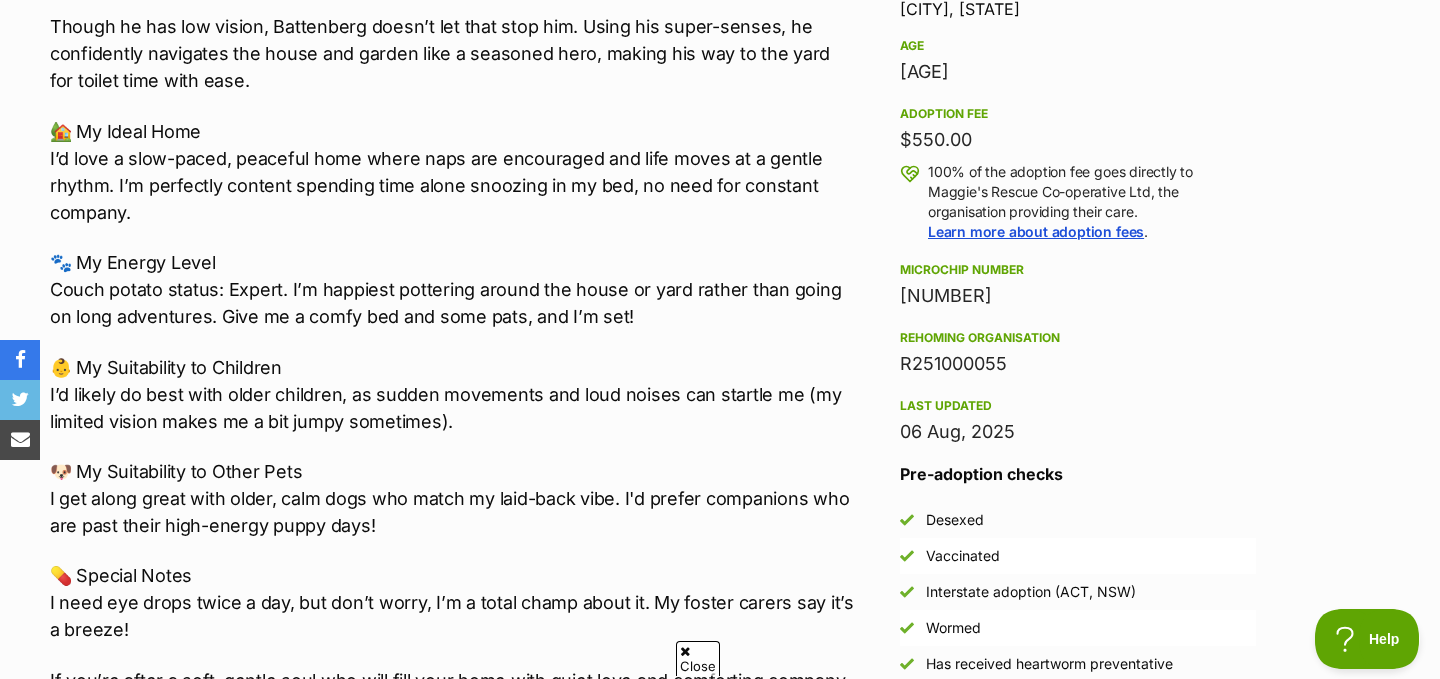 click on "🏡 My Ideal Home
I’d love a slow-paced, peaceful home where naps are encouraged and life moves at a gentle rhythm. I’m perfectly content spending time alone snoozing in my bed, no need for constant company." at bounding box center [454, 172] 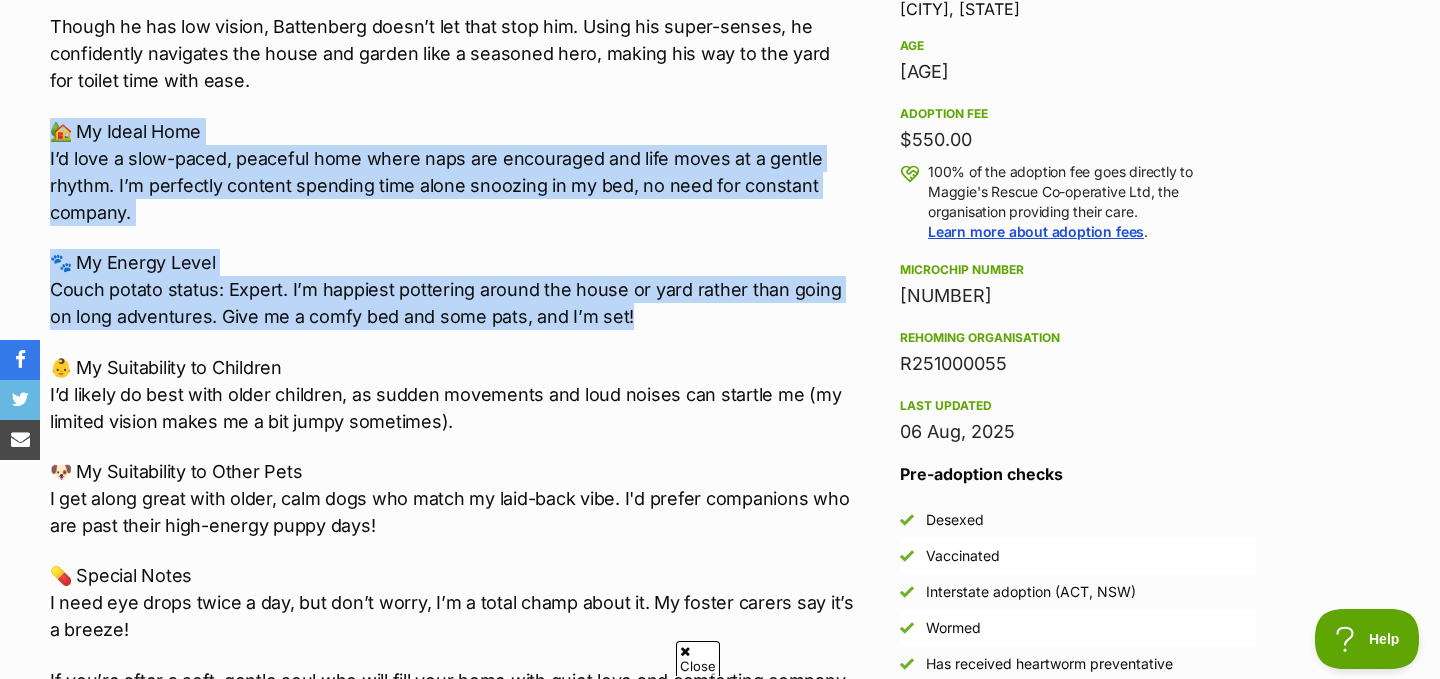 drag, startPoint x: 533, startPoint y: 104, endPoint x: 638, endPoint y: 308, distance: 229.43626 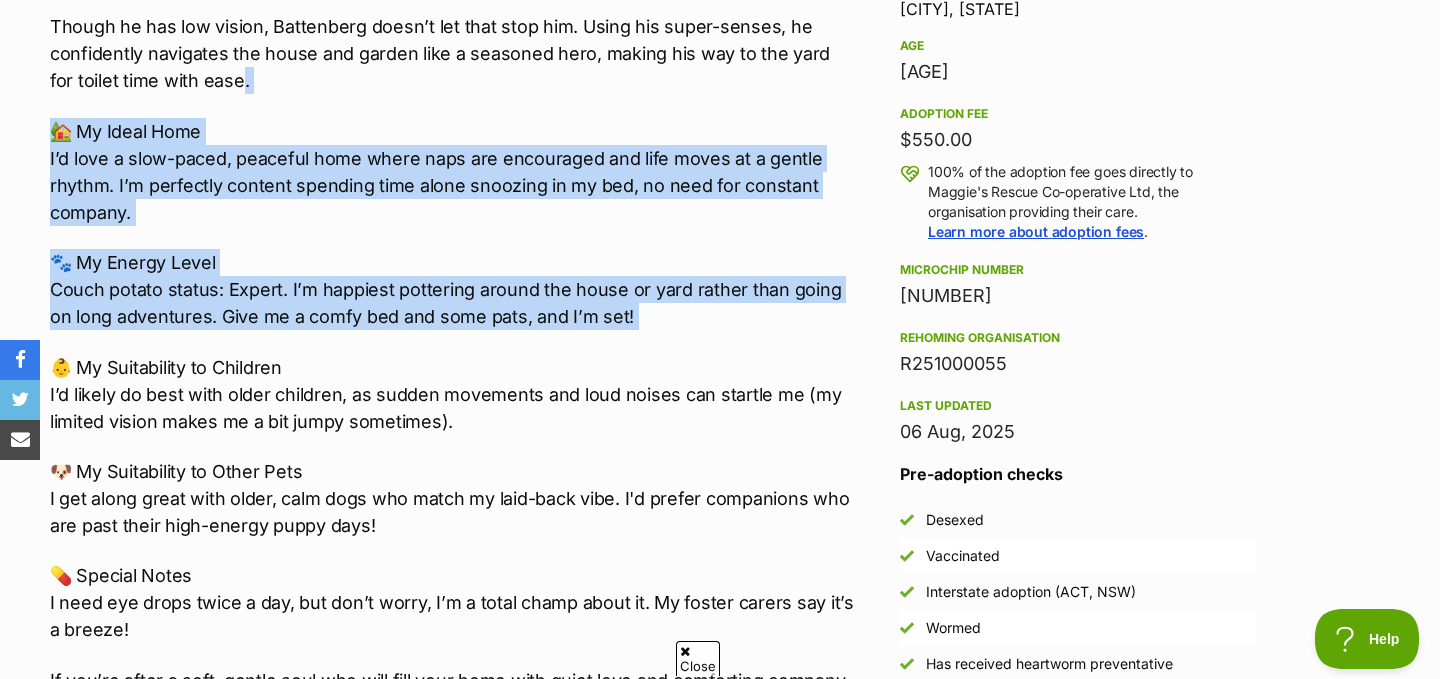 drag, startPoint x: 638, startPoint y: 308, endPoint x: 646, endPoint y: 117, distance: 191.16747 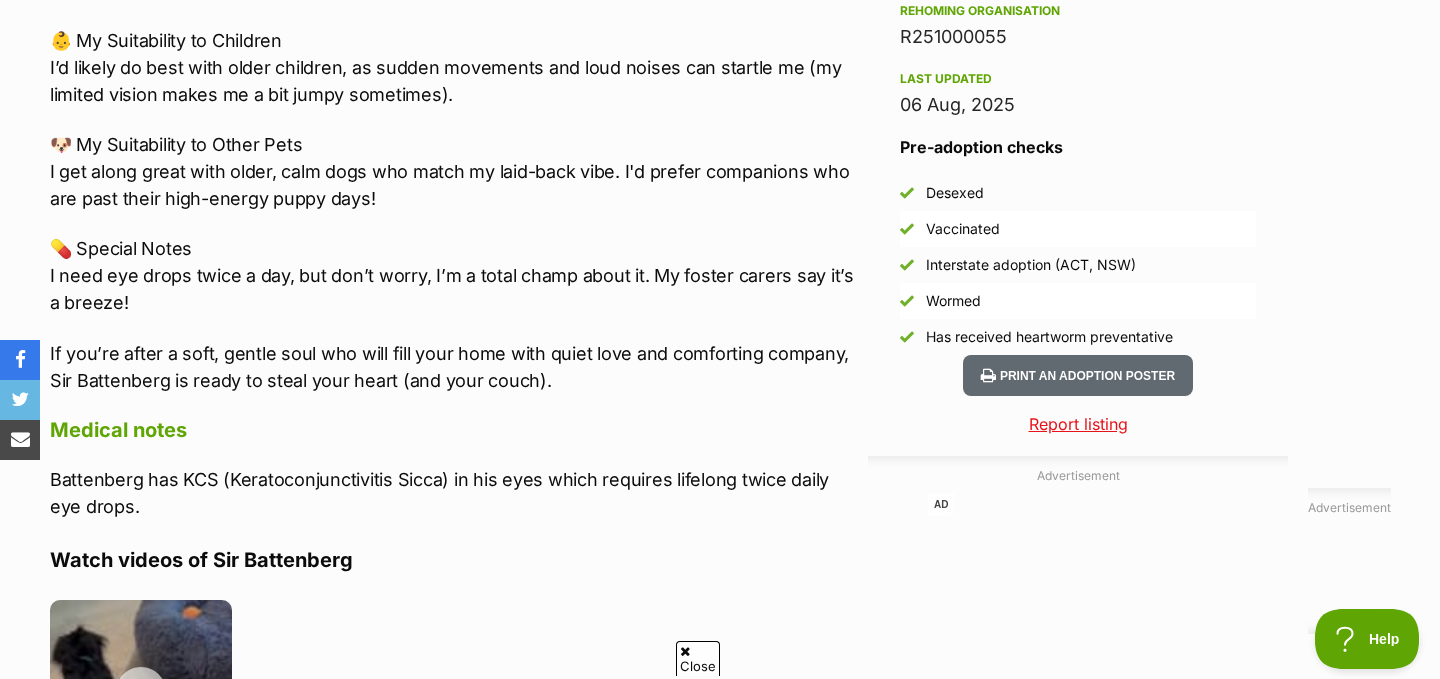 scroll, scrollTop: 1710, scrollLeft: 0, axis: vertical 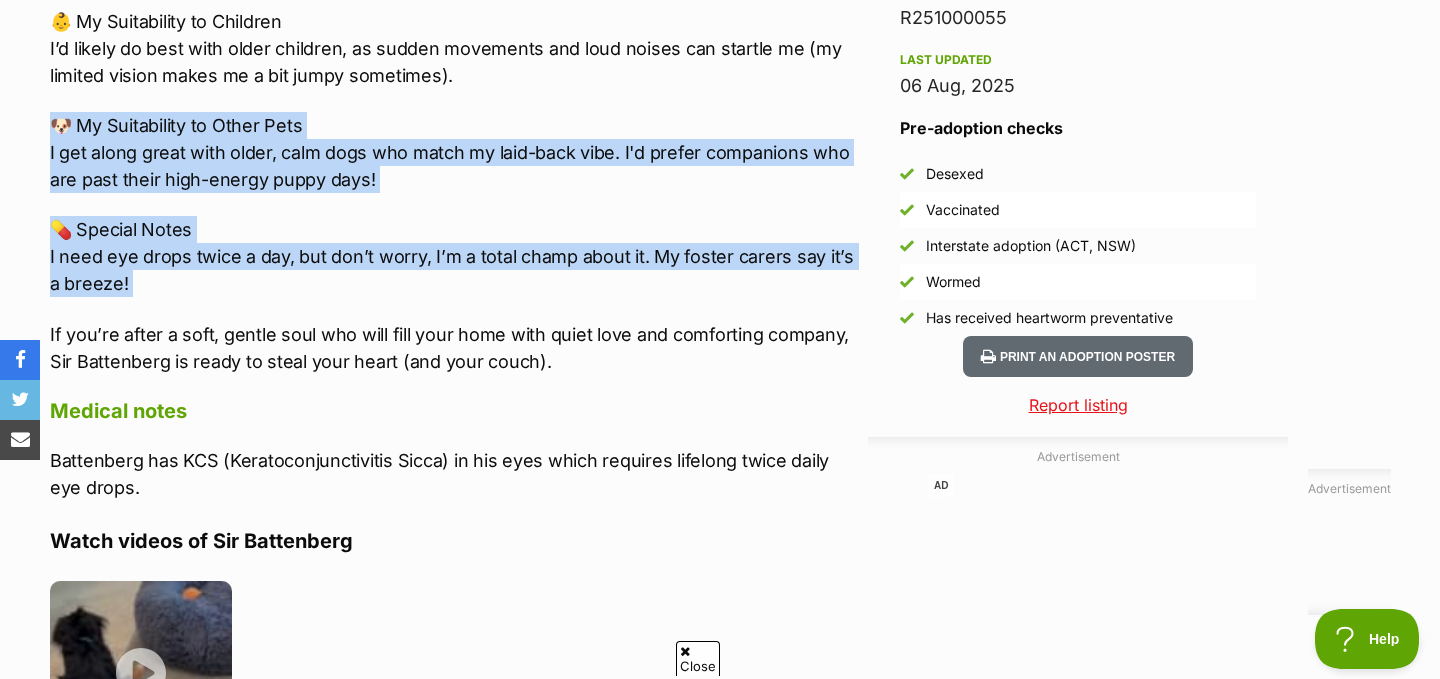 drag, startPoint x: 632, startPoint y: 108, endPoint x: 660, endPoint y: 305, distance: 198.9799 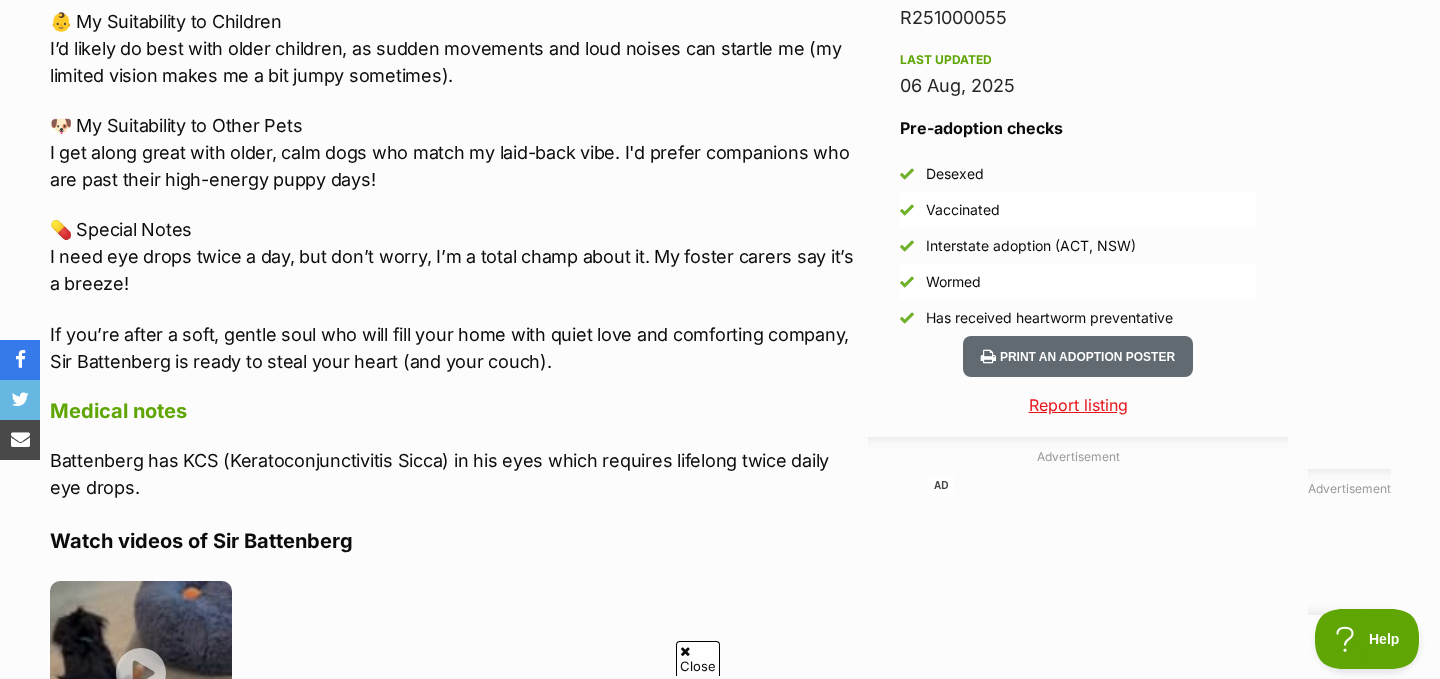 click on "About Sir Battenberg
The Softest, Sweetest Gentleman You’ll Ever Meet!
Sir Battenberg is the epitome of class and calm. With a heart as soft as his velvety fur, this distinguished gent is a true sweetheart — affectionate, gentle, and incredibly relaxed. He adores his foster parents and gets along beautifully with his senior pug foster sister, always happy to share cuddles, scratches, and quiet companionship.
Though he has low vision, Battenberg doesn’t let that stop him. Using his super-senses, he confidently navigates the house and garden like a seasoned hero, making his way to the yard for toilet time with ease.
🏡 My Ideal Home
I’d love a slow-paced, peaceful home where naps are encouraged and life moves at a gentle rhythm. I’m perfectly content spending time alone snoozing in my bed, no need for constant company.
🐾 My Energy Level
👶 My Suitability to Children
🐶 My Suitability to Other Pets
💊 Special Notes
Medical notes" at bounding box center (454, 428) 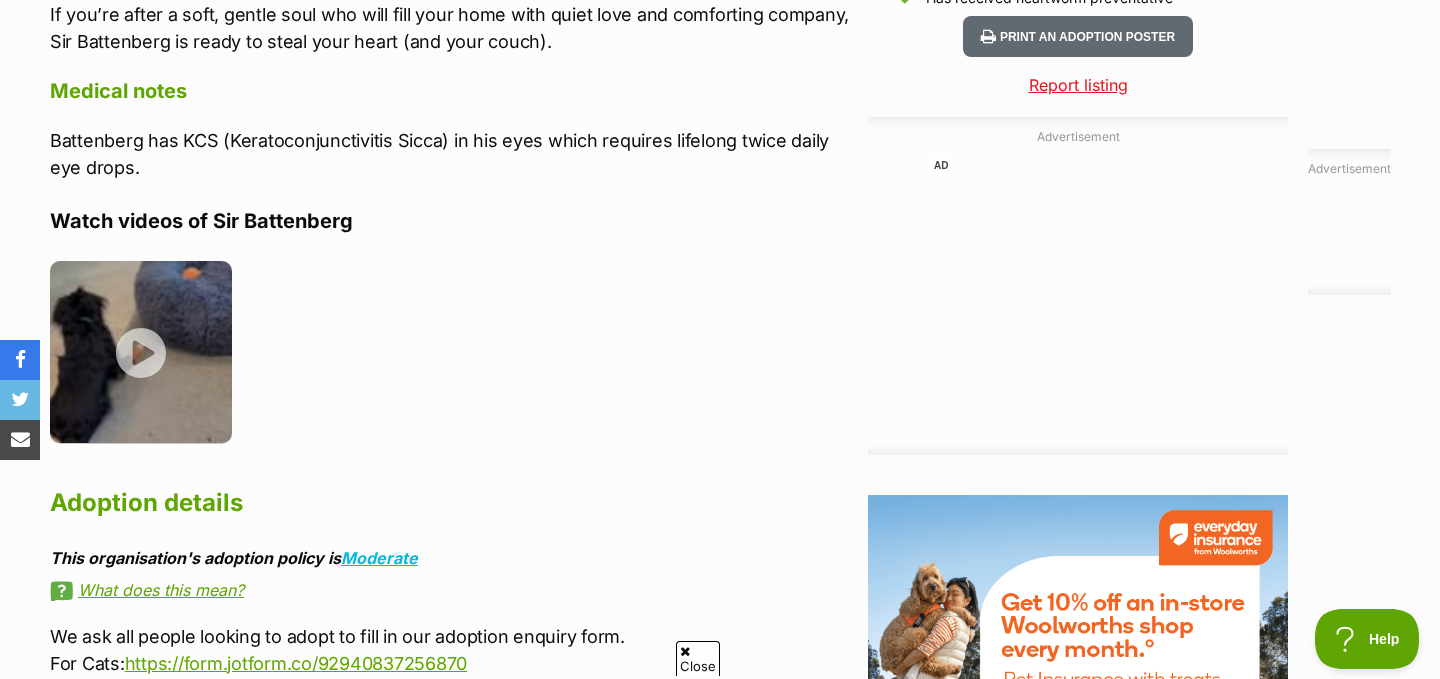 scroll, scrollTop: 2051, scrollLeft: 0, axis: vertical 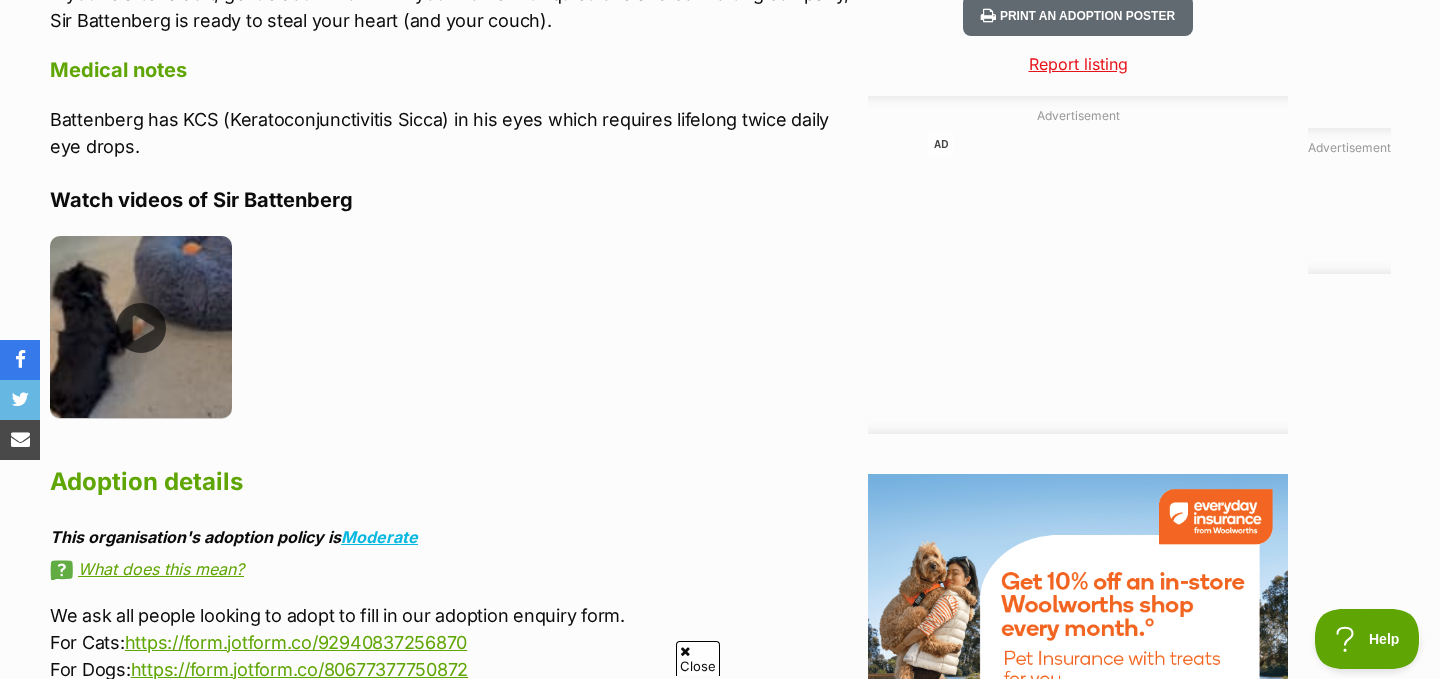 click at bounding box center [141, 327] 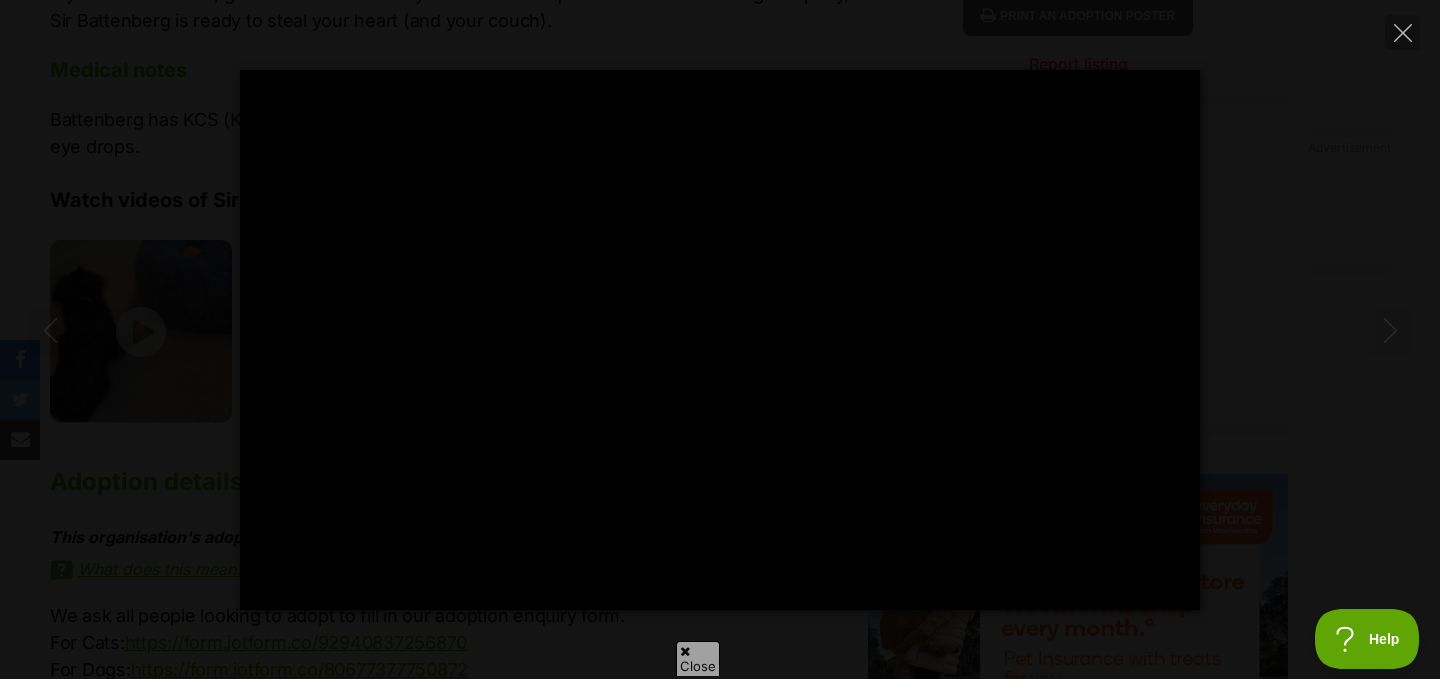 type on "100" 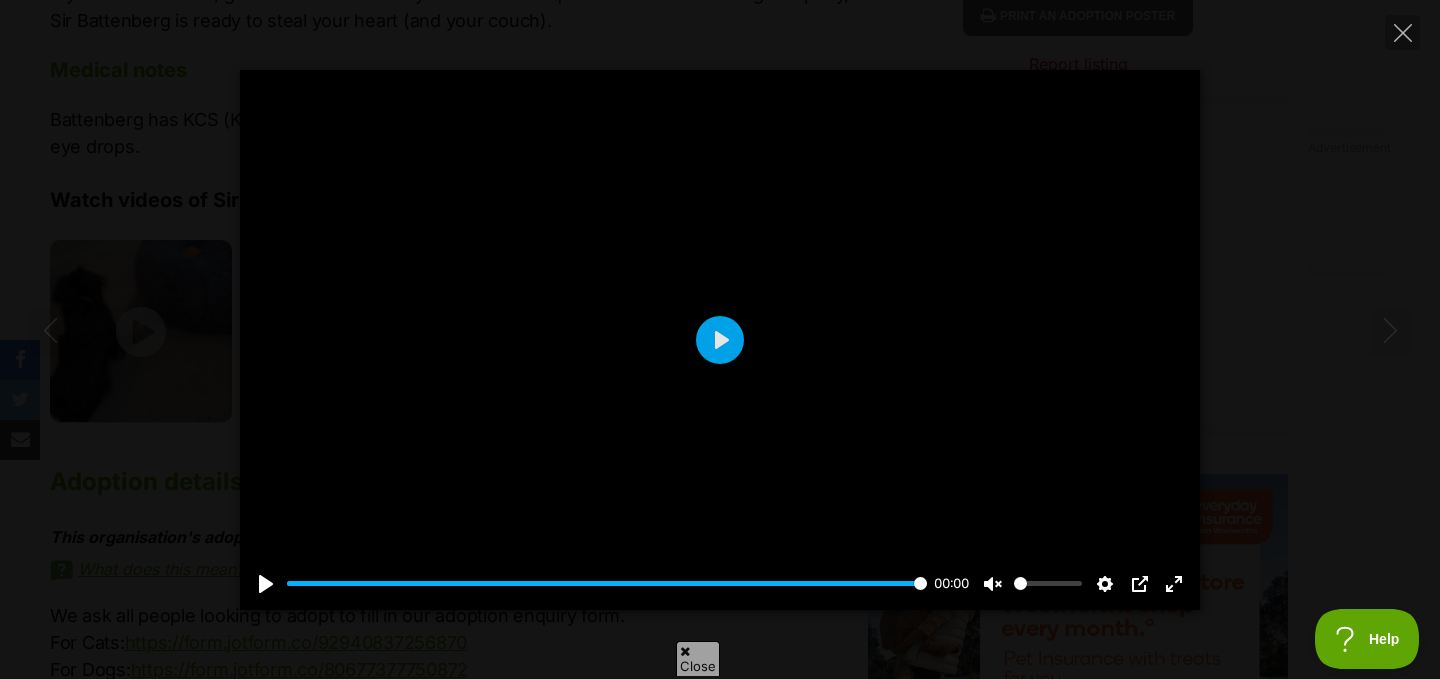 click on "Pause Play % buffered 00:00 00:00 Unmute Mute Disable captions Enable captions Settings Captions Disabled Quality undefined Speed Normal Captions Go back to previous menu Quality Go back to previous menu Speed Go back to previous menu 0.5× 0.75× Normal 1.25× 1.5× 1.75× 2× 4× PIP Exit fullscreen Enter fullscreen Play" at bounding box center (720, 340) 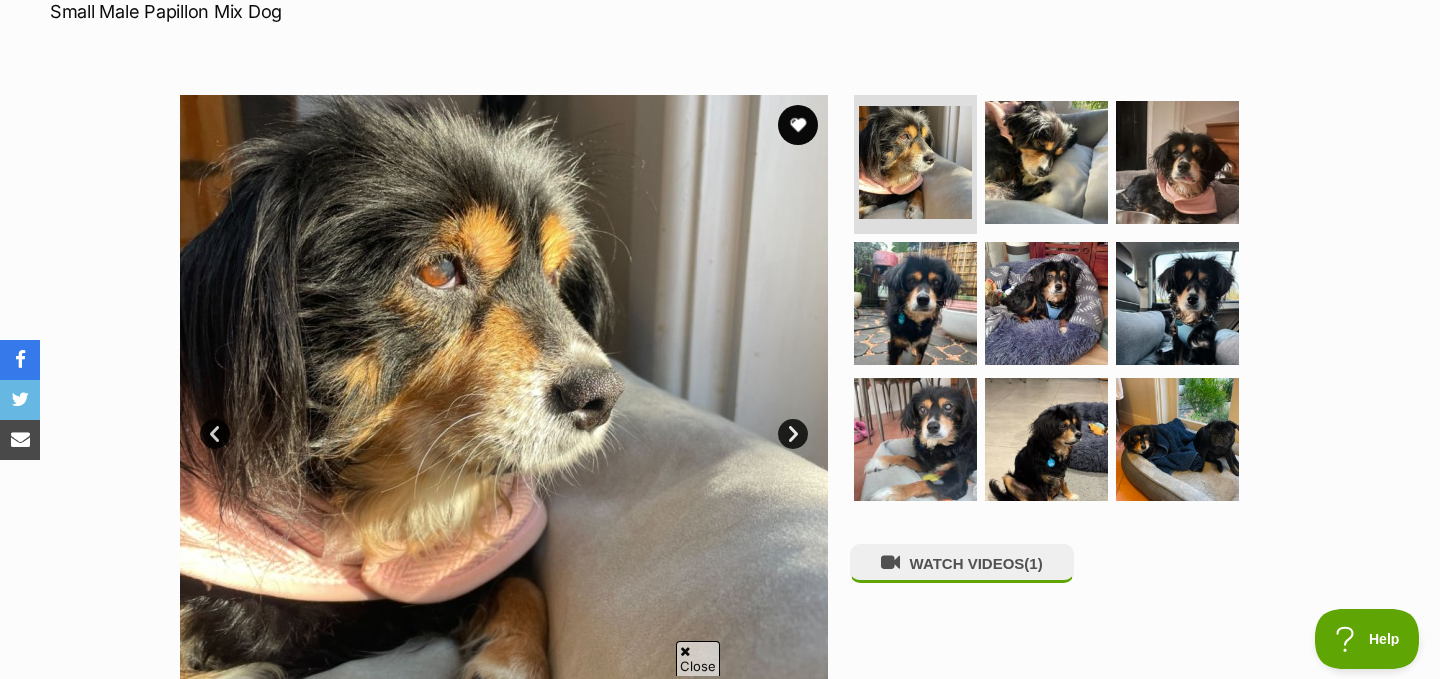 scroll, scrollTop: 280, scrollLeft: 0, axis: vertical 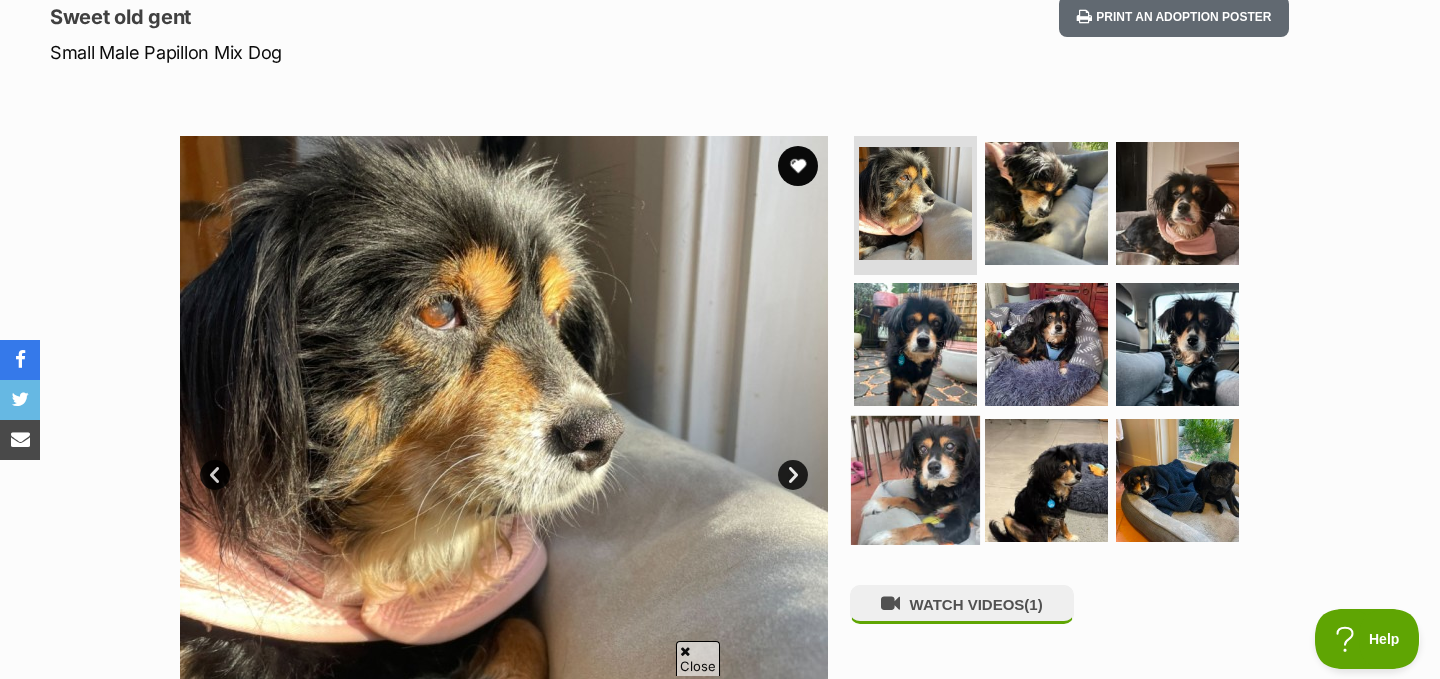 click at bounding box center [915, 480] 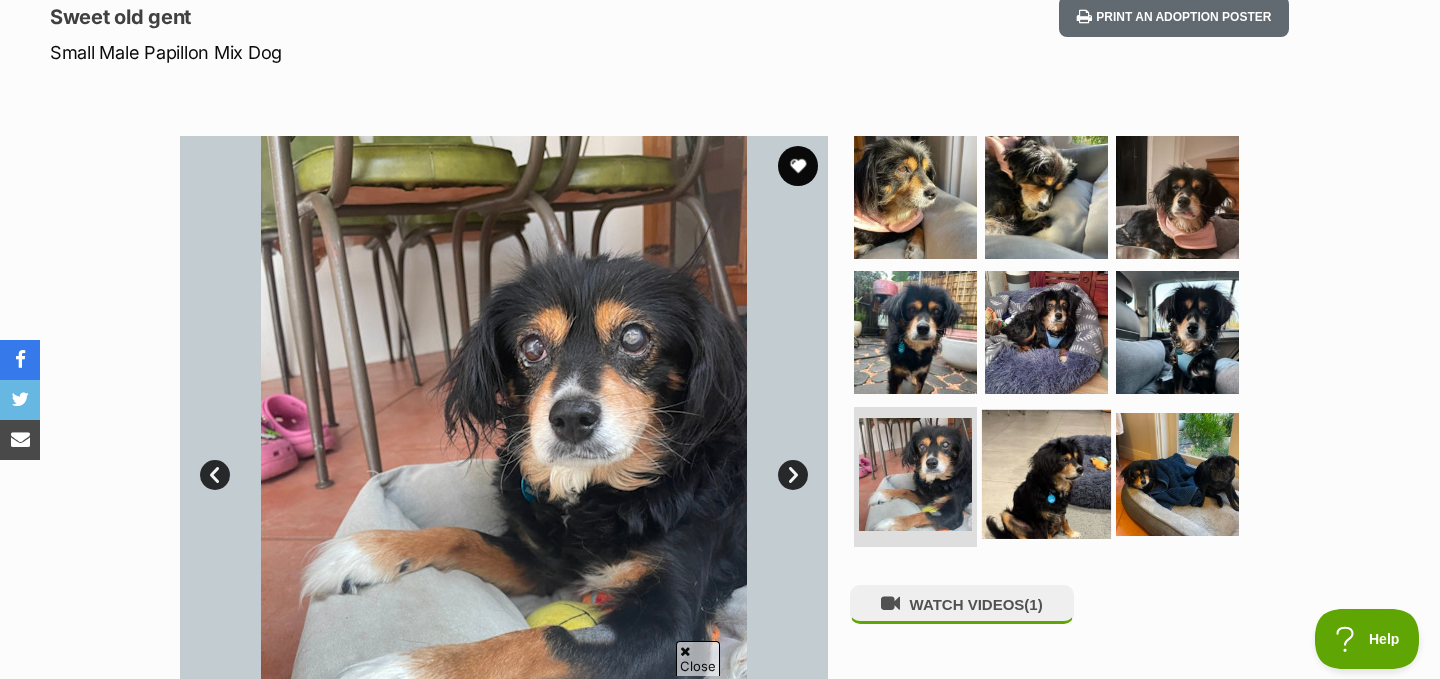 click at bounding box center [1046, 474] 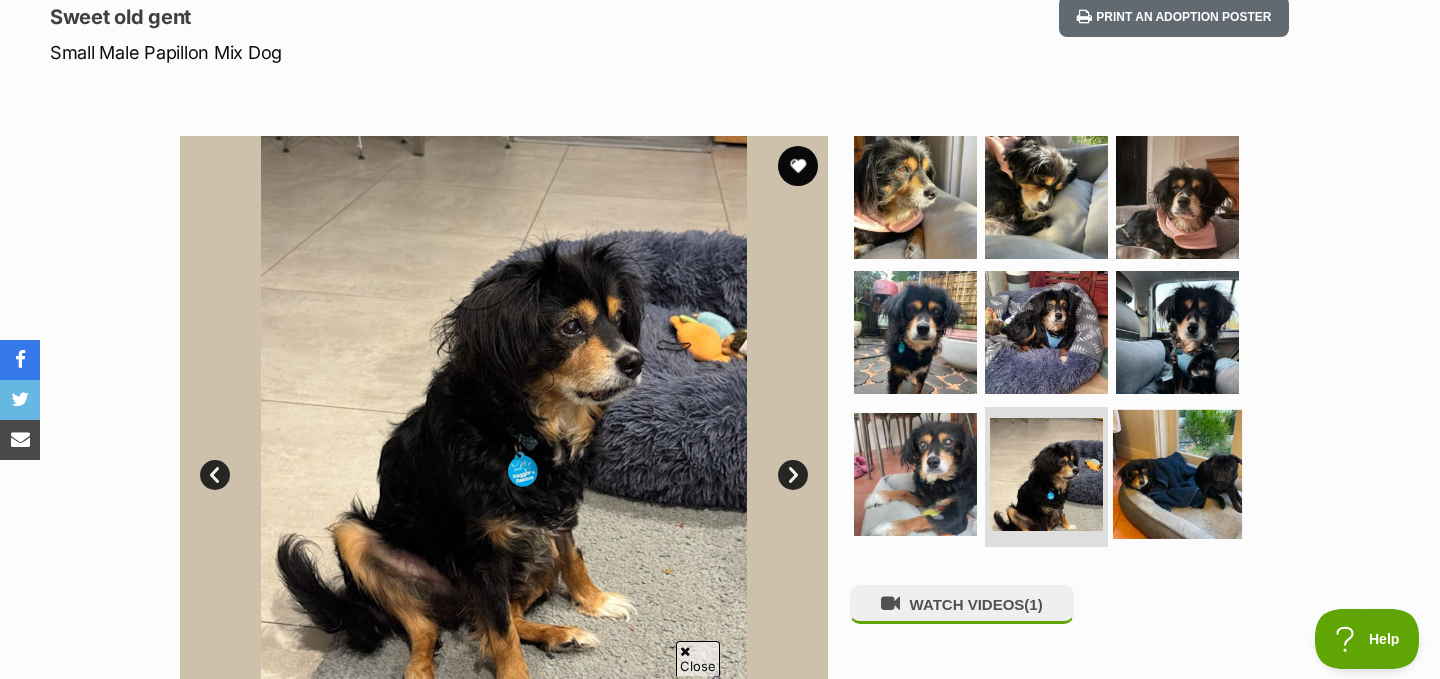 click at bounding box center (1177, 474) 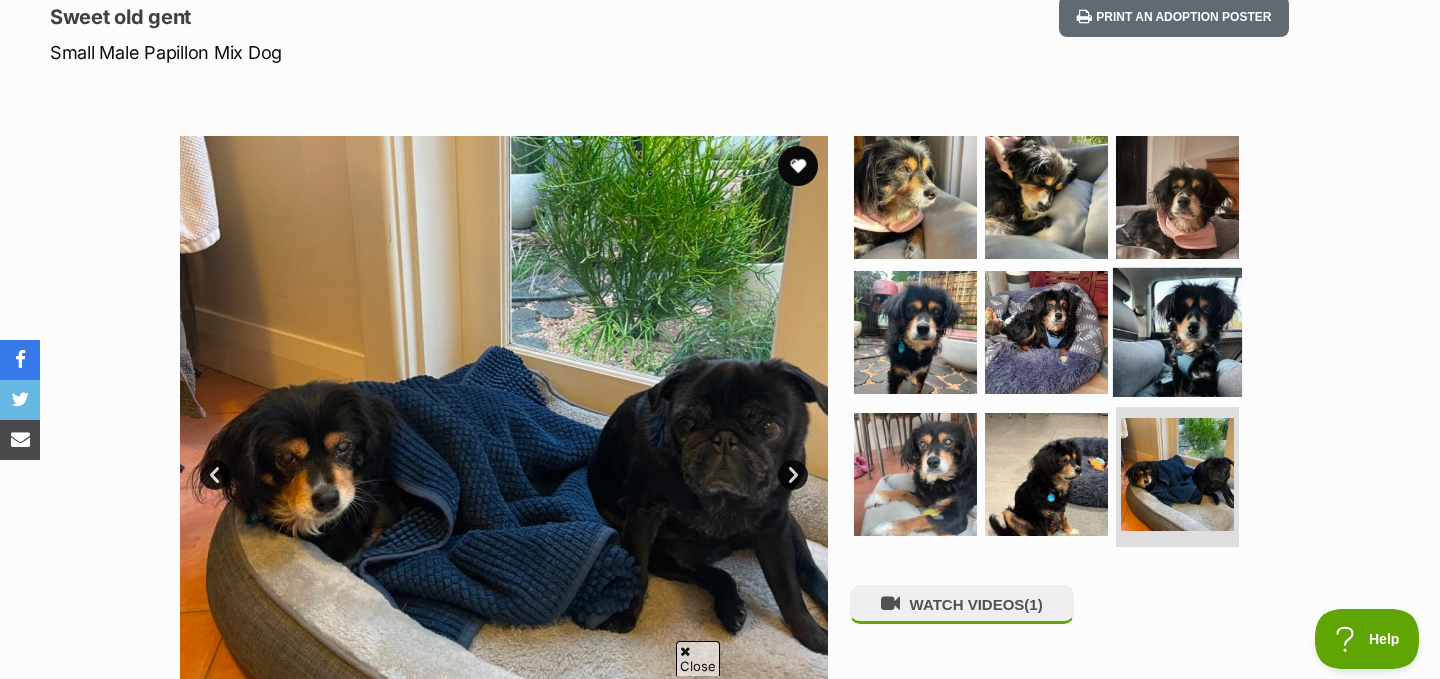 scroll, scrollTop: 358, scrollLeft: 0, axis: vertical 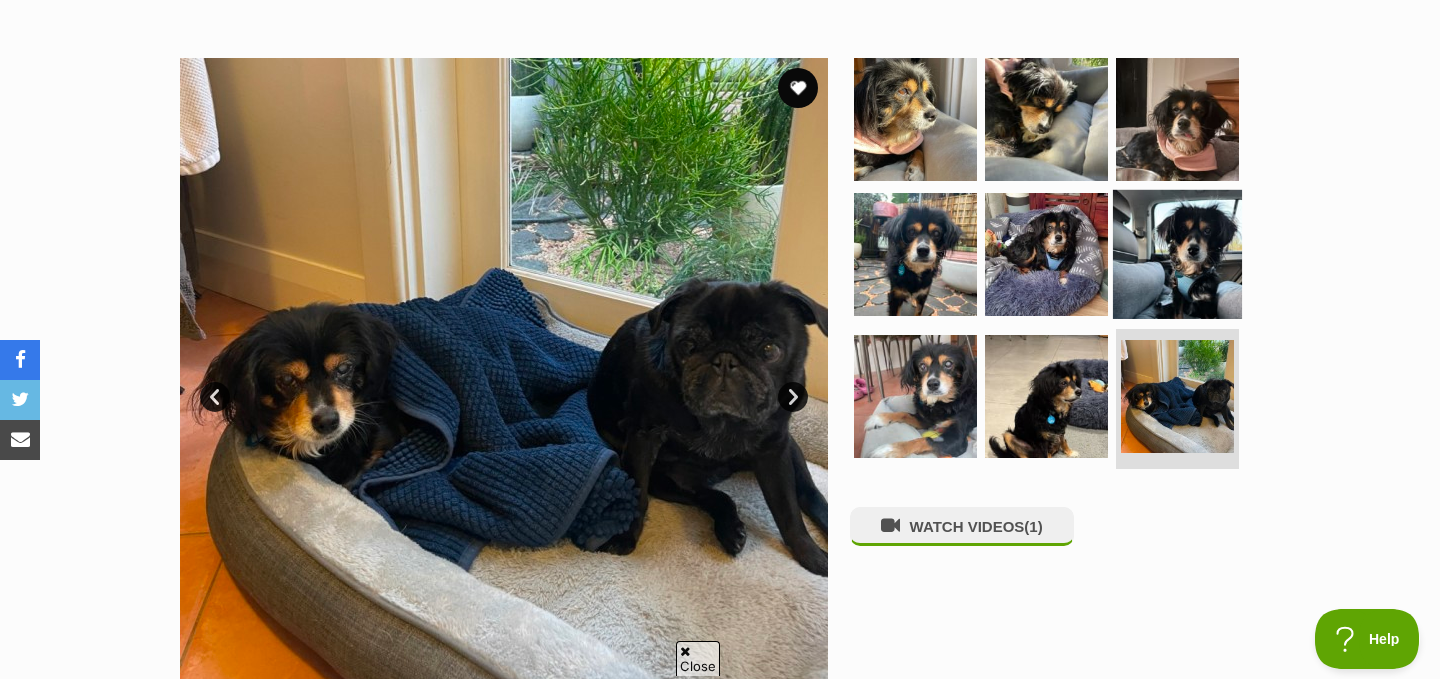 click at bounding box center [1177, 254] 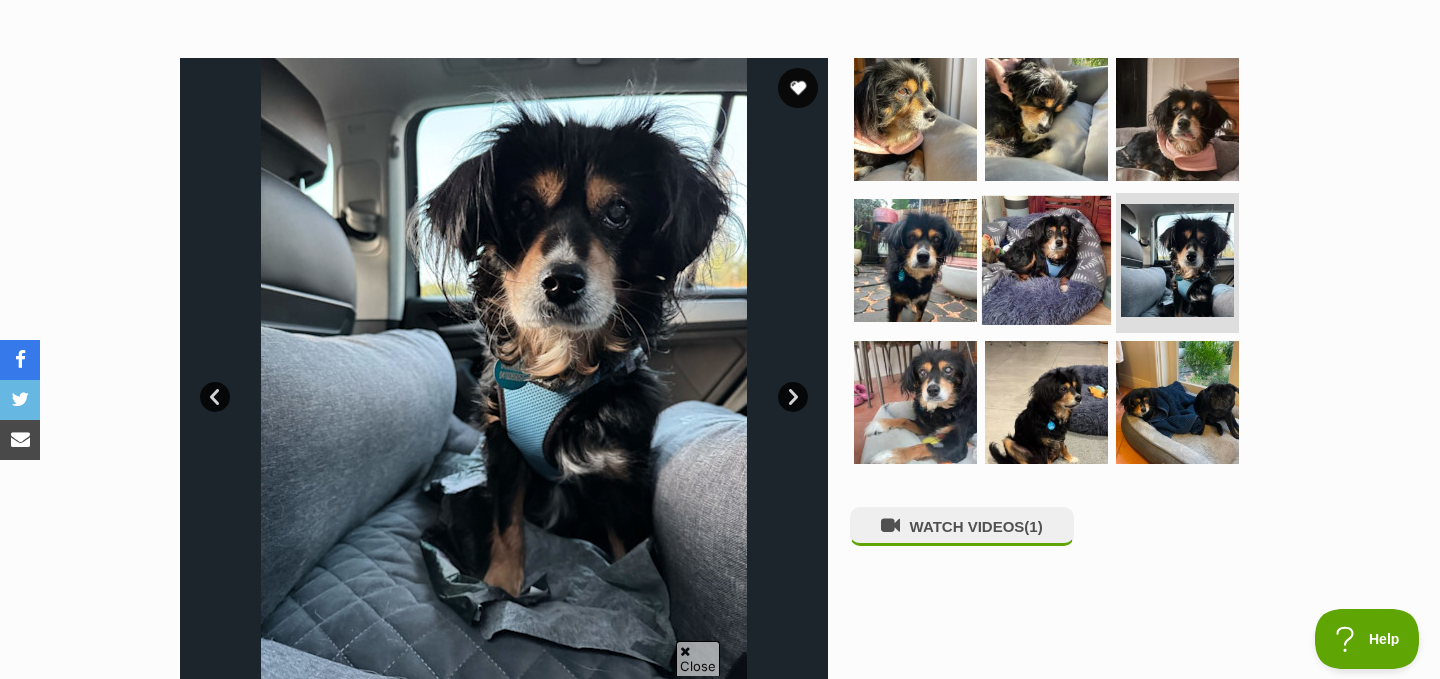 click at bounding box center [1046, 260] 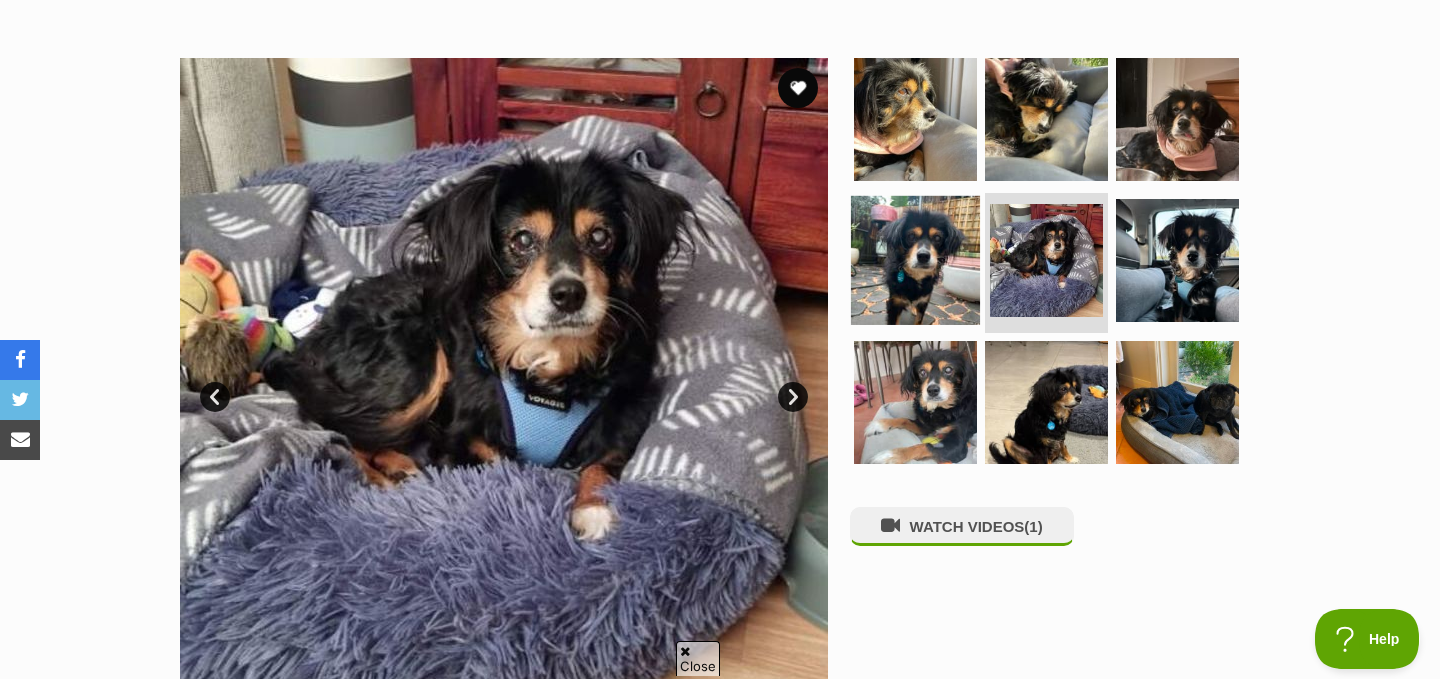 click at bounding box center (915, 260) 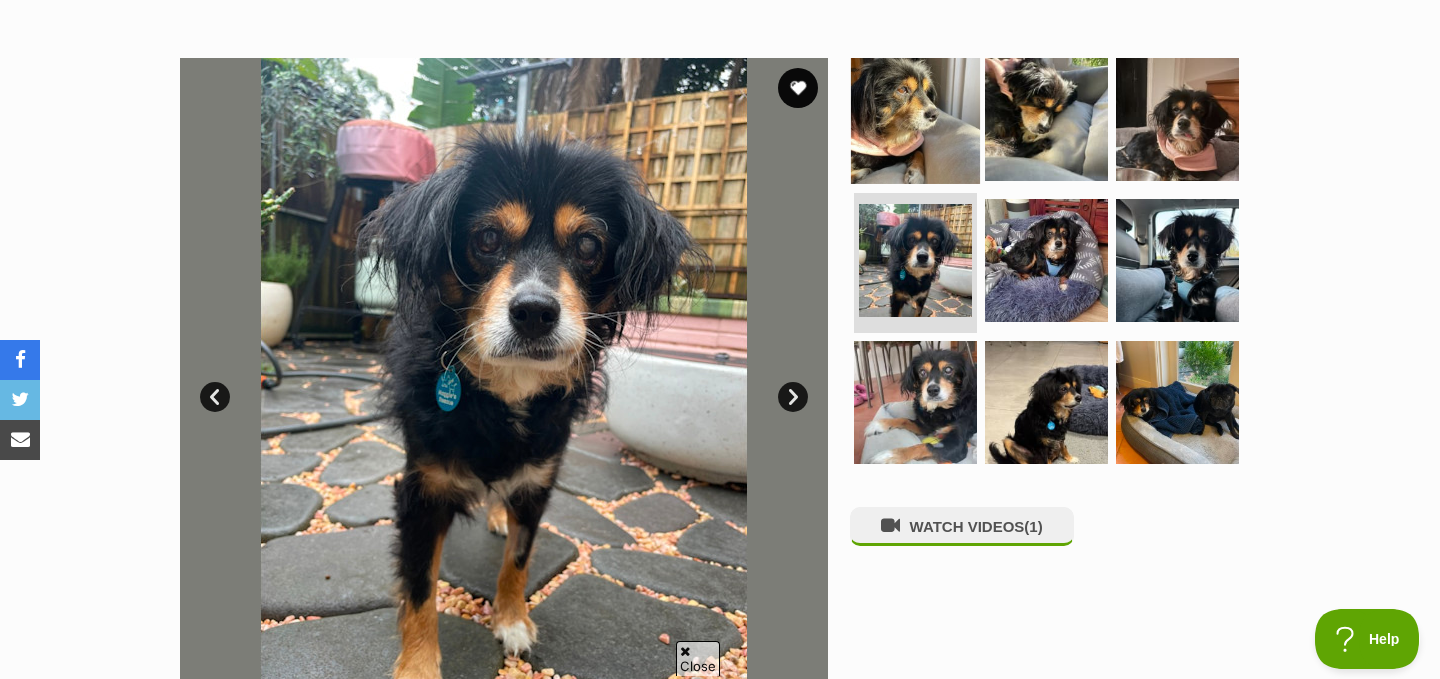 click at bounding box center [915, 118] 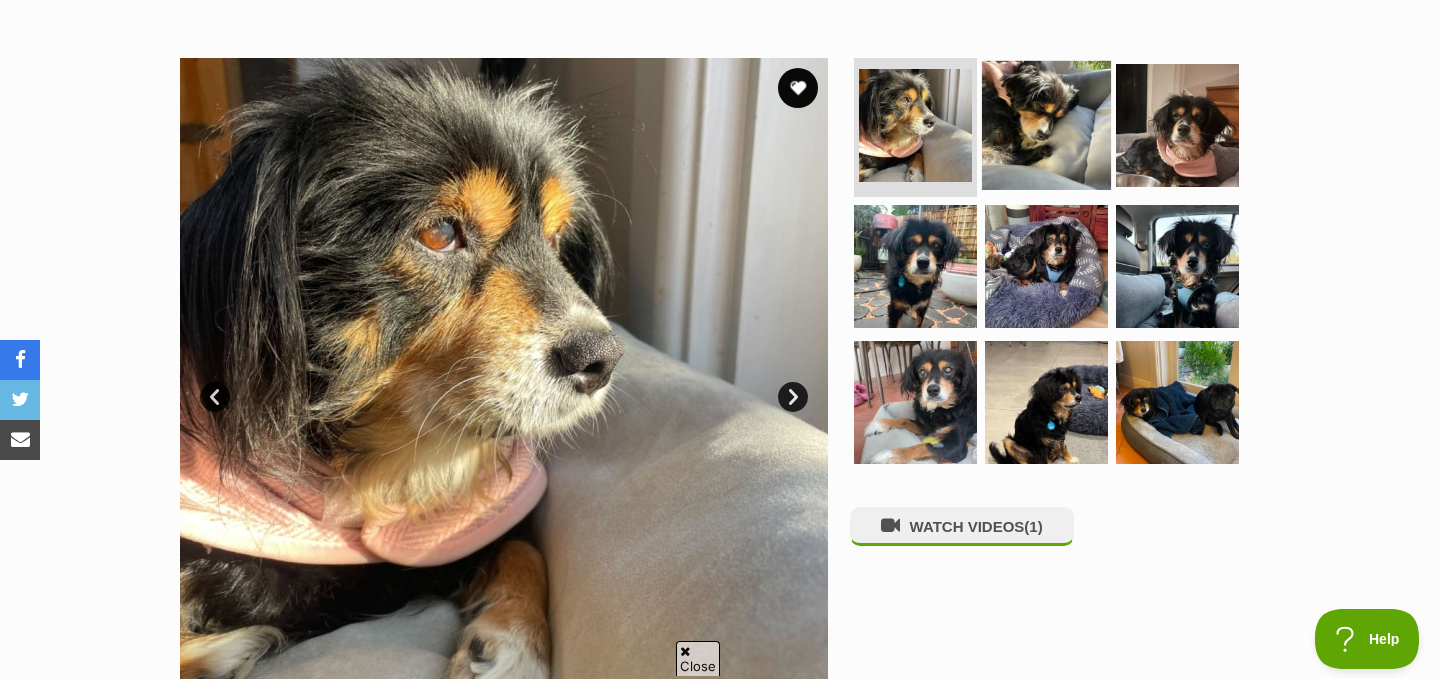 click at bounding box center (1046, 124) 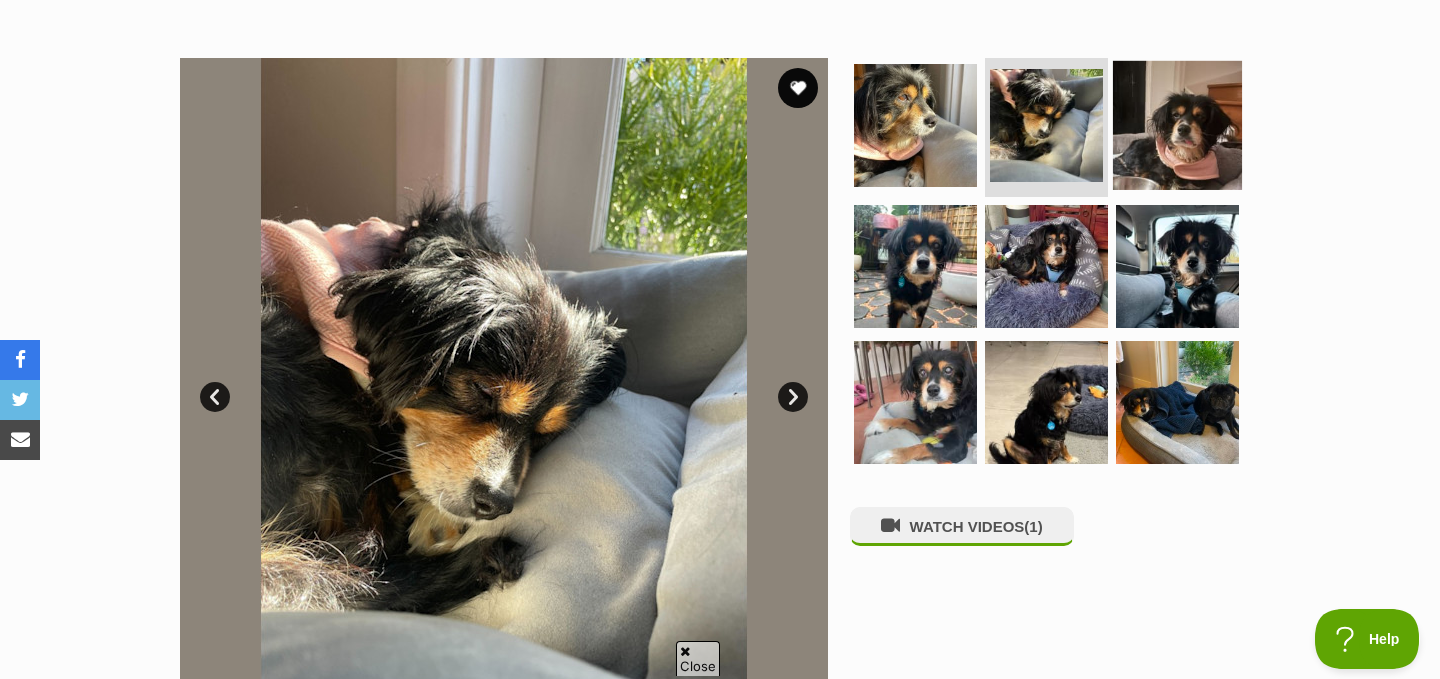 click at bounding box center [1177, 124] 